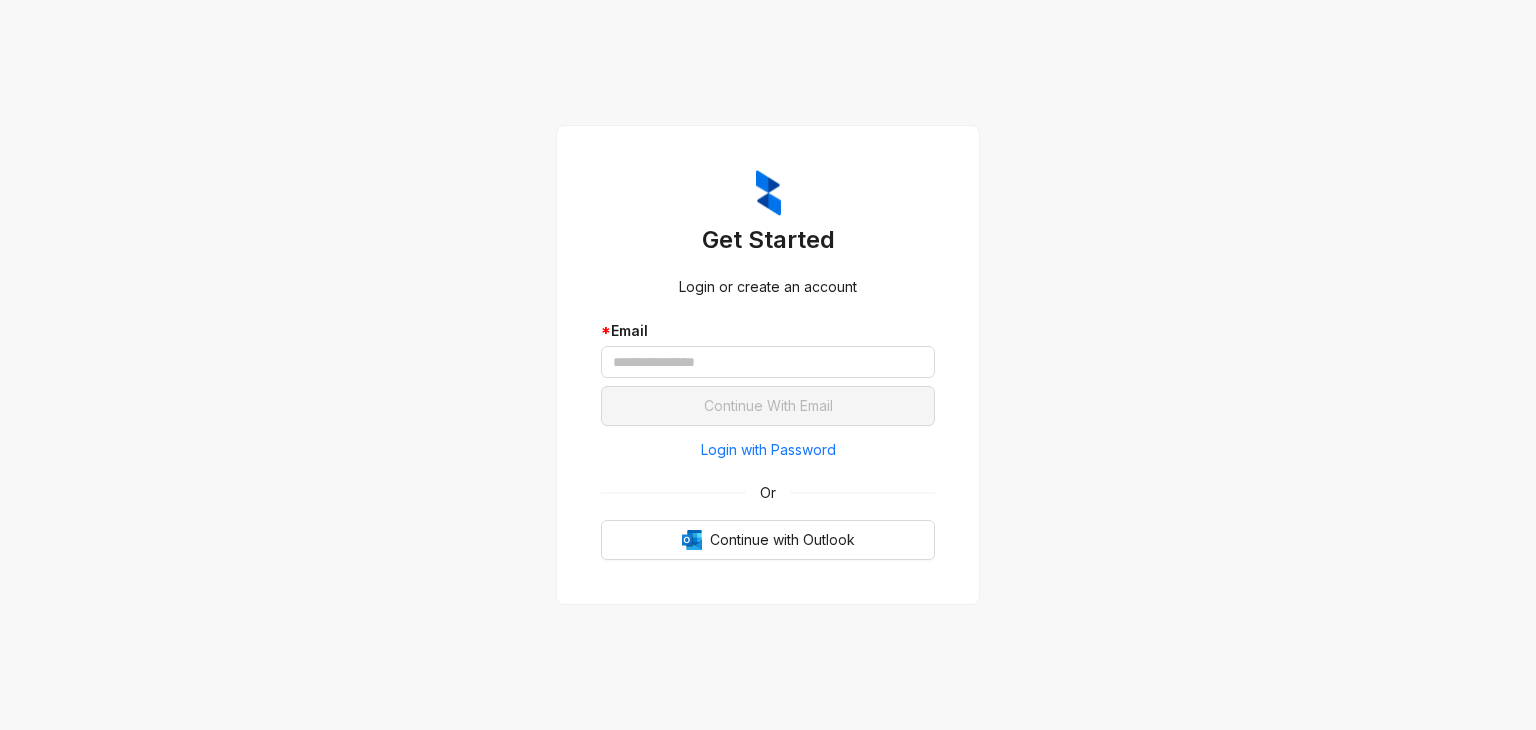 scroll, scrollTop: 0, scrollLeft: 0, axis: both 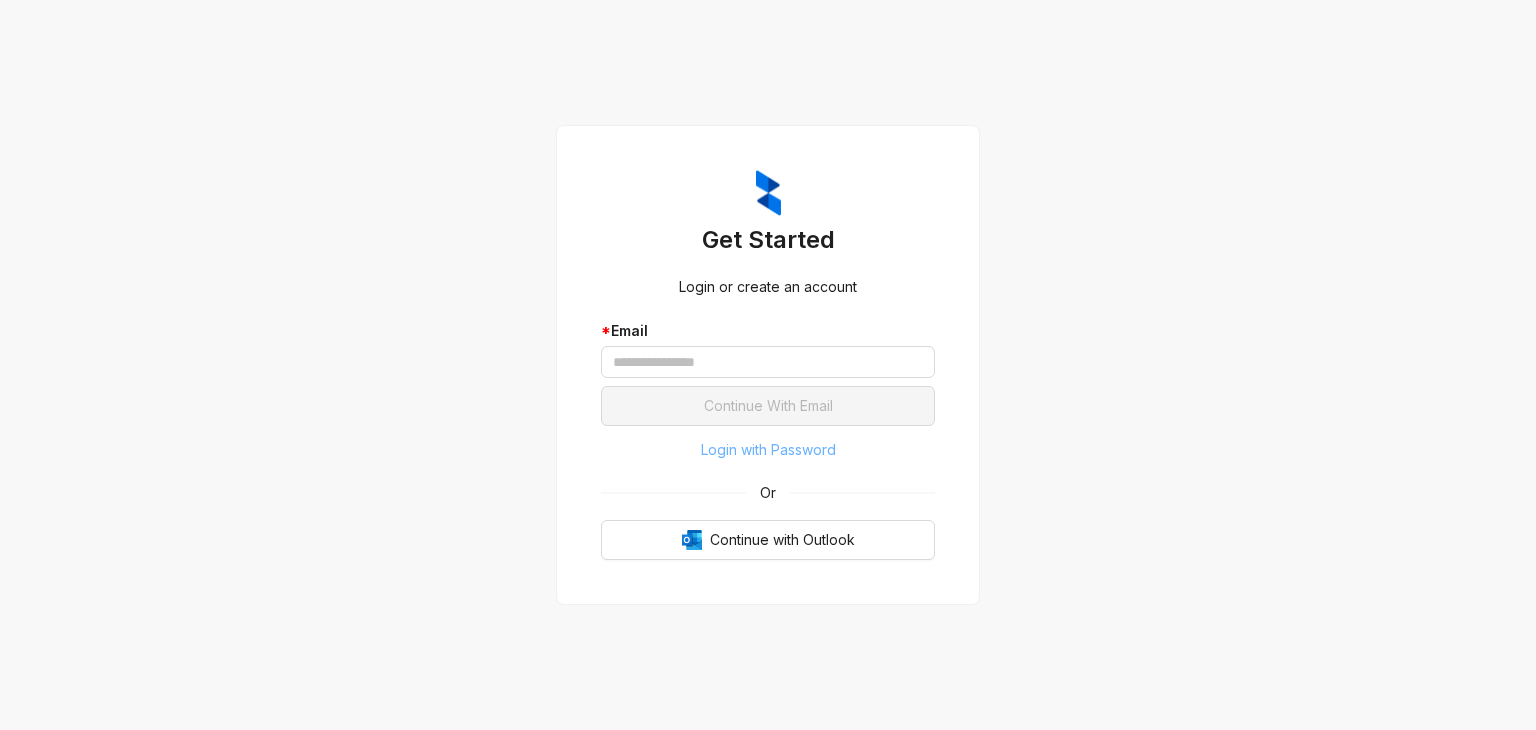 click on "Login with Password" at bounding box center [768, 450] 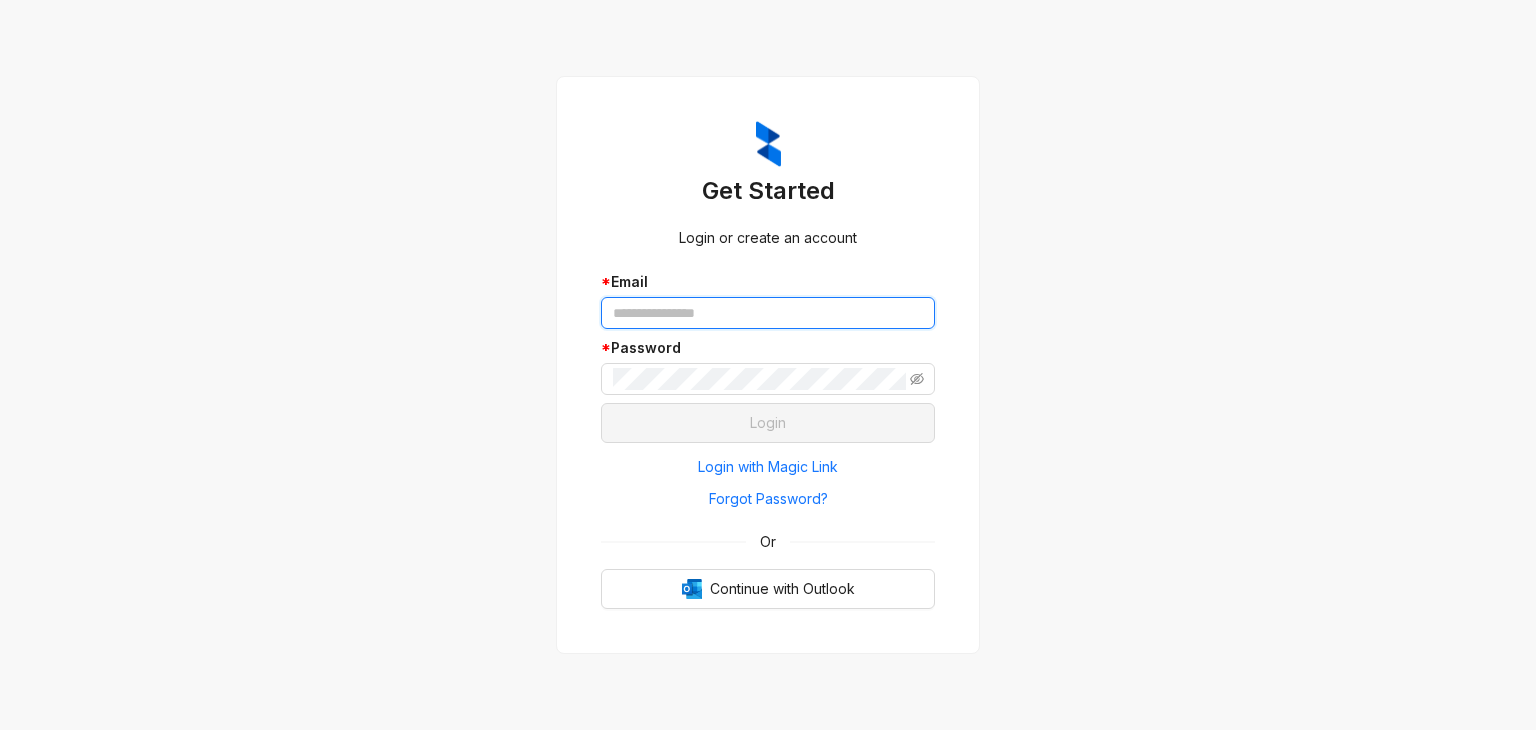 drag, startPoint x: 632, startPoint y: 311, endPoint x: 667, endPoint y: 313, distance: 35.057095 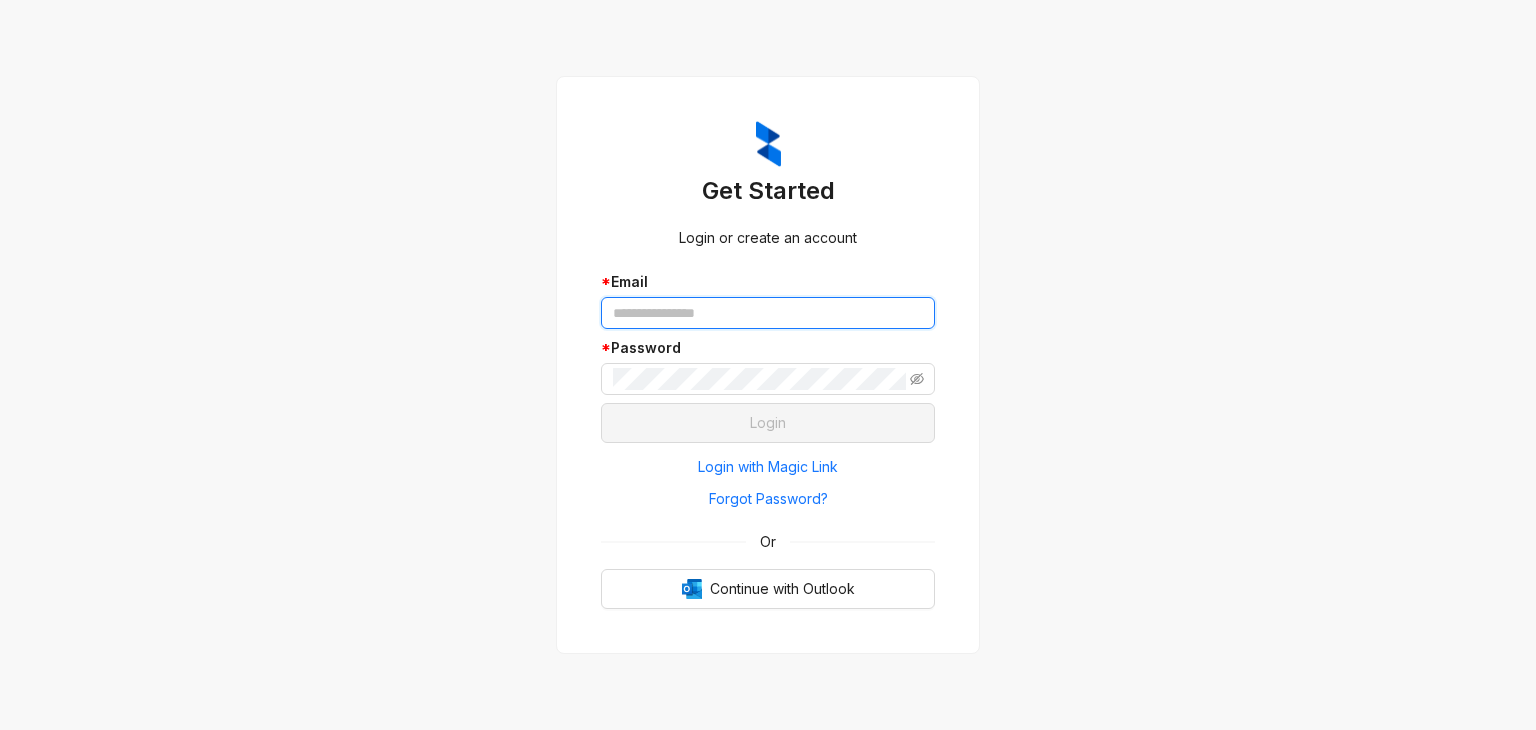 click at bounding box center [768, 313] 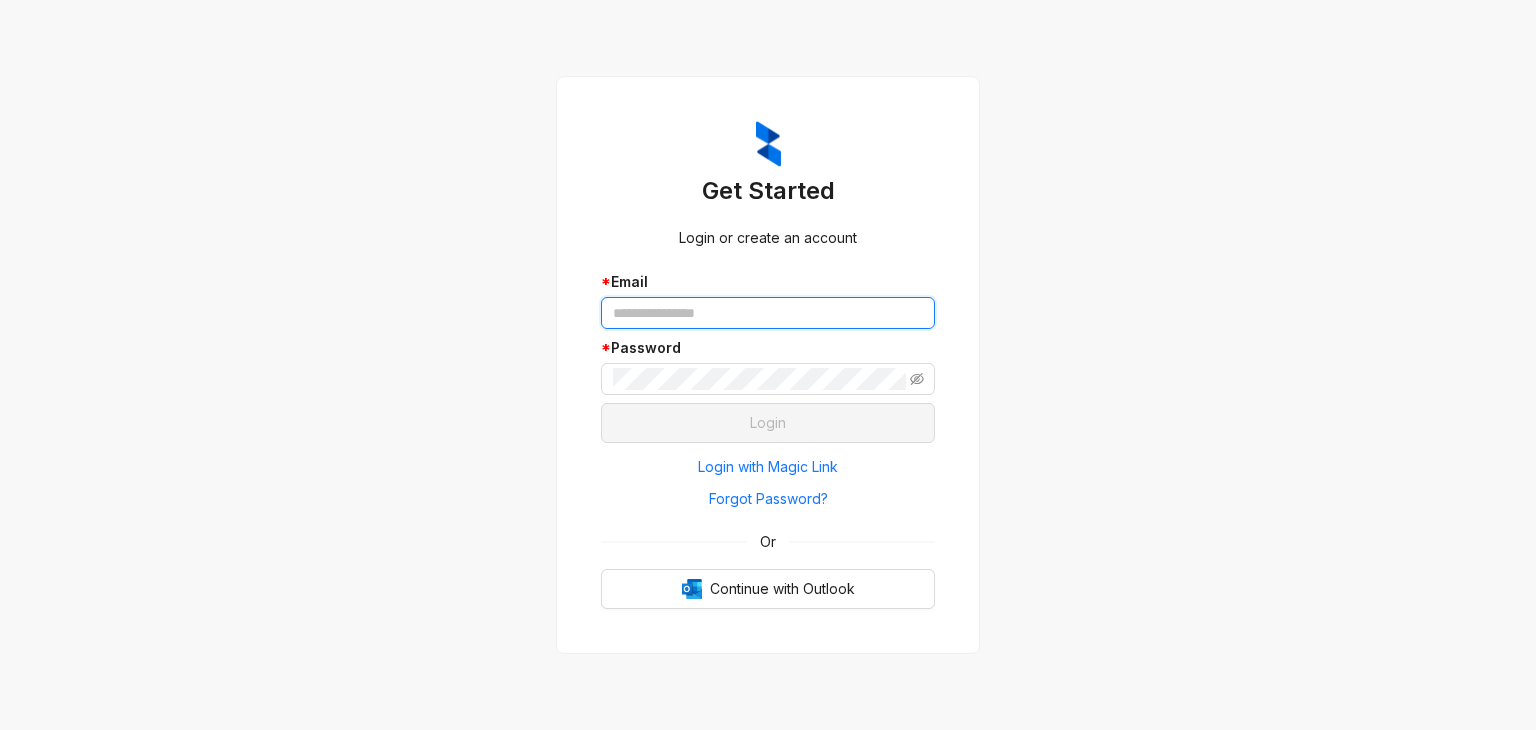 type on "**********" 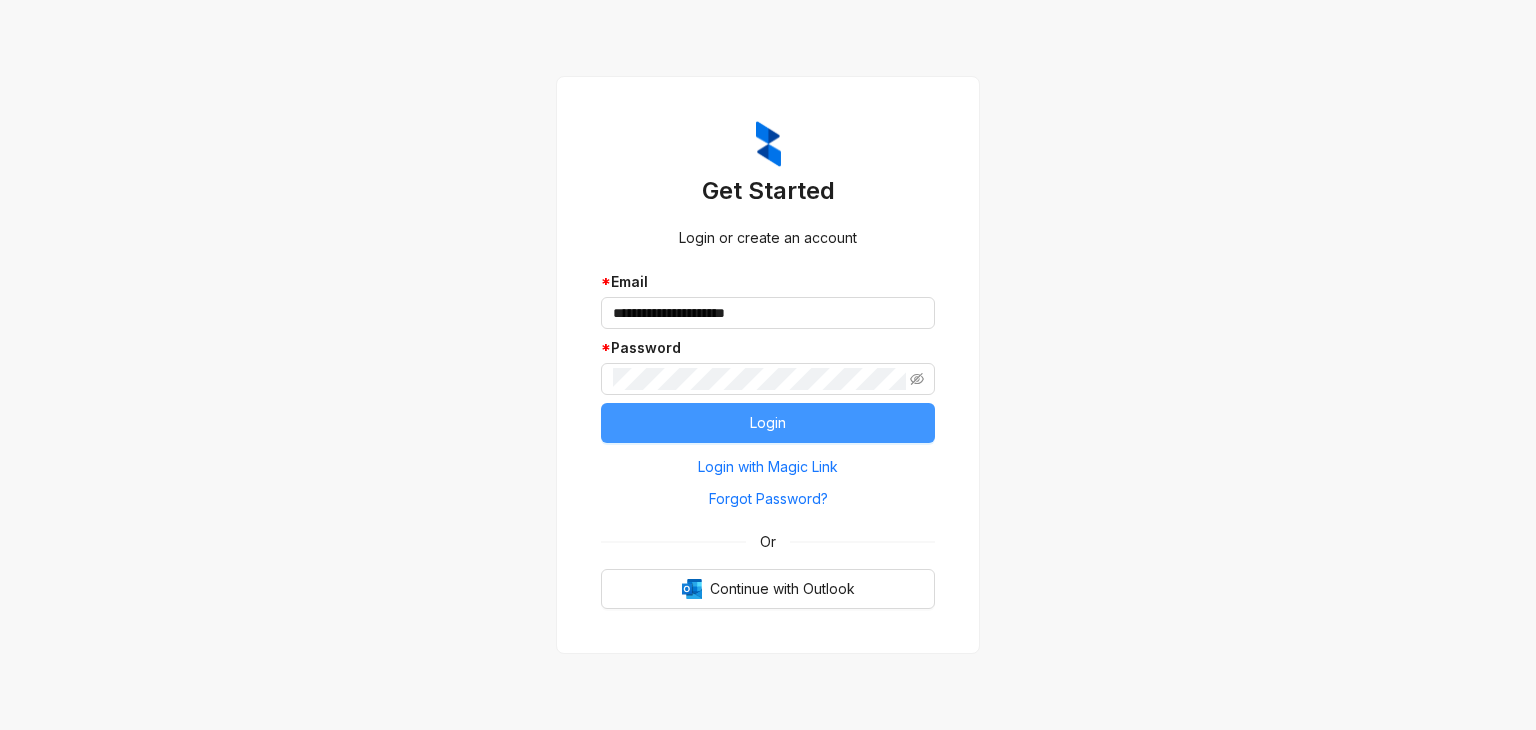 click on "Login" at bounding box center (768, 423) 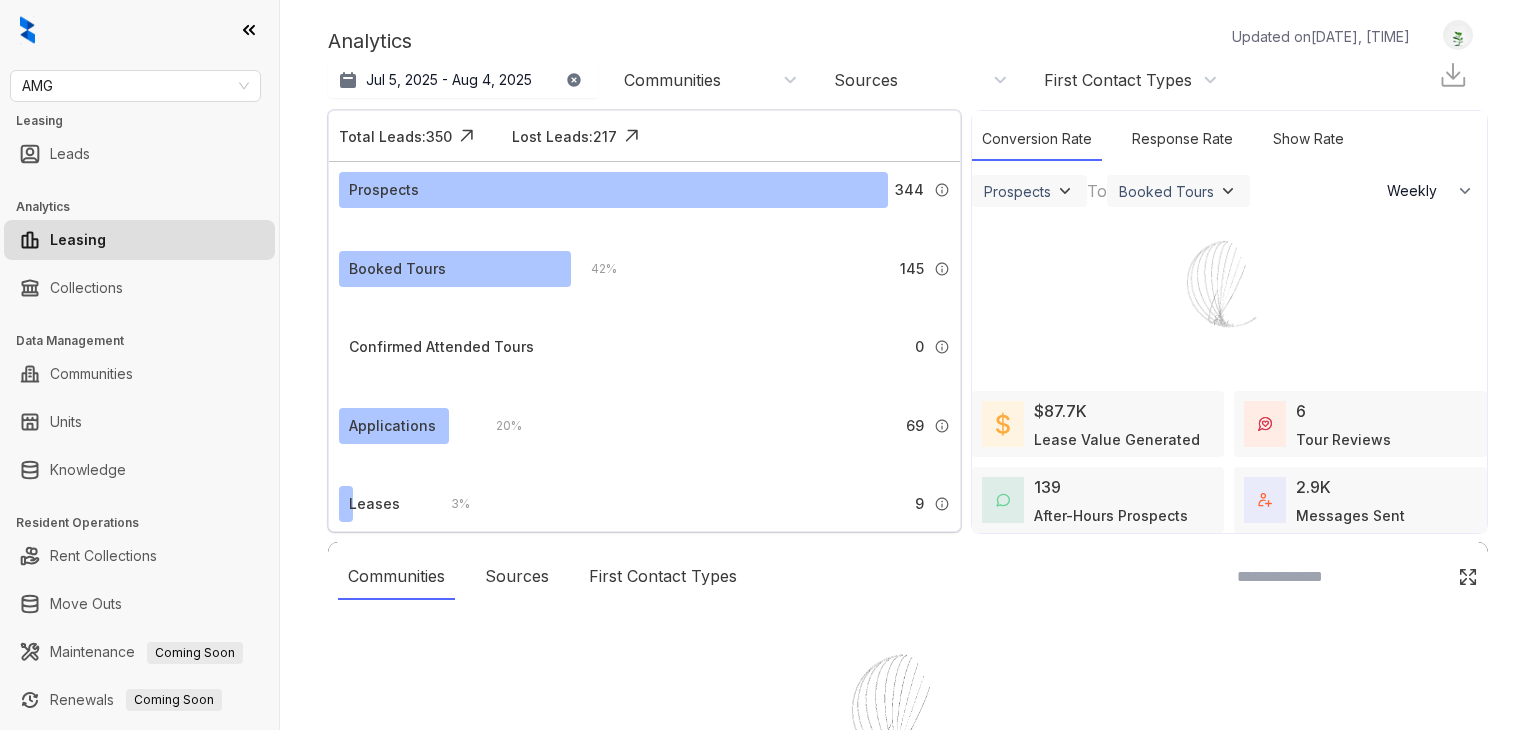 select on "******" 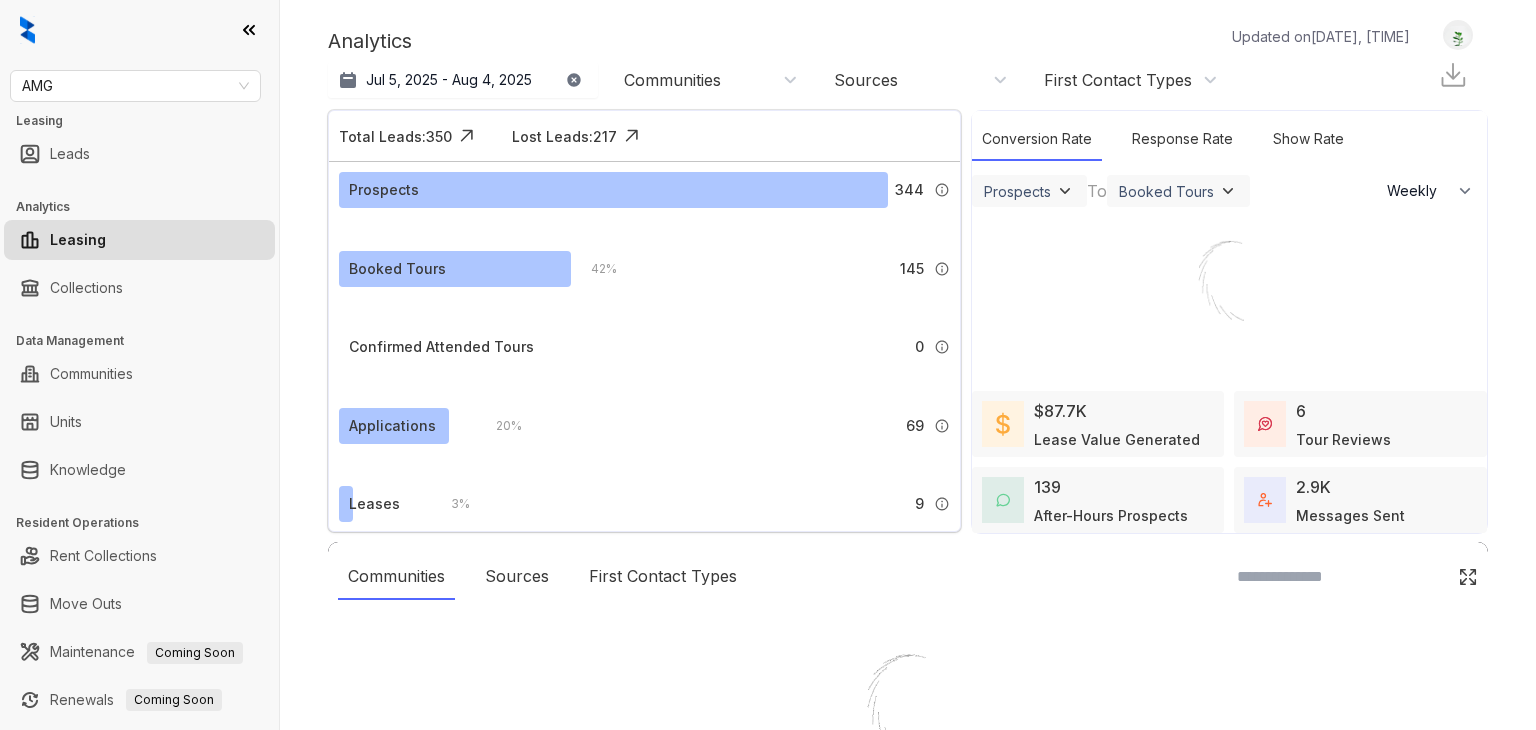 scroll, scrollTop: 0, scrollLeft: 0, axis: both 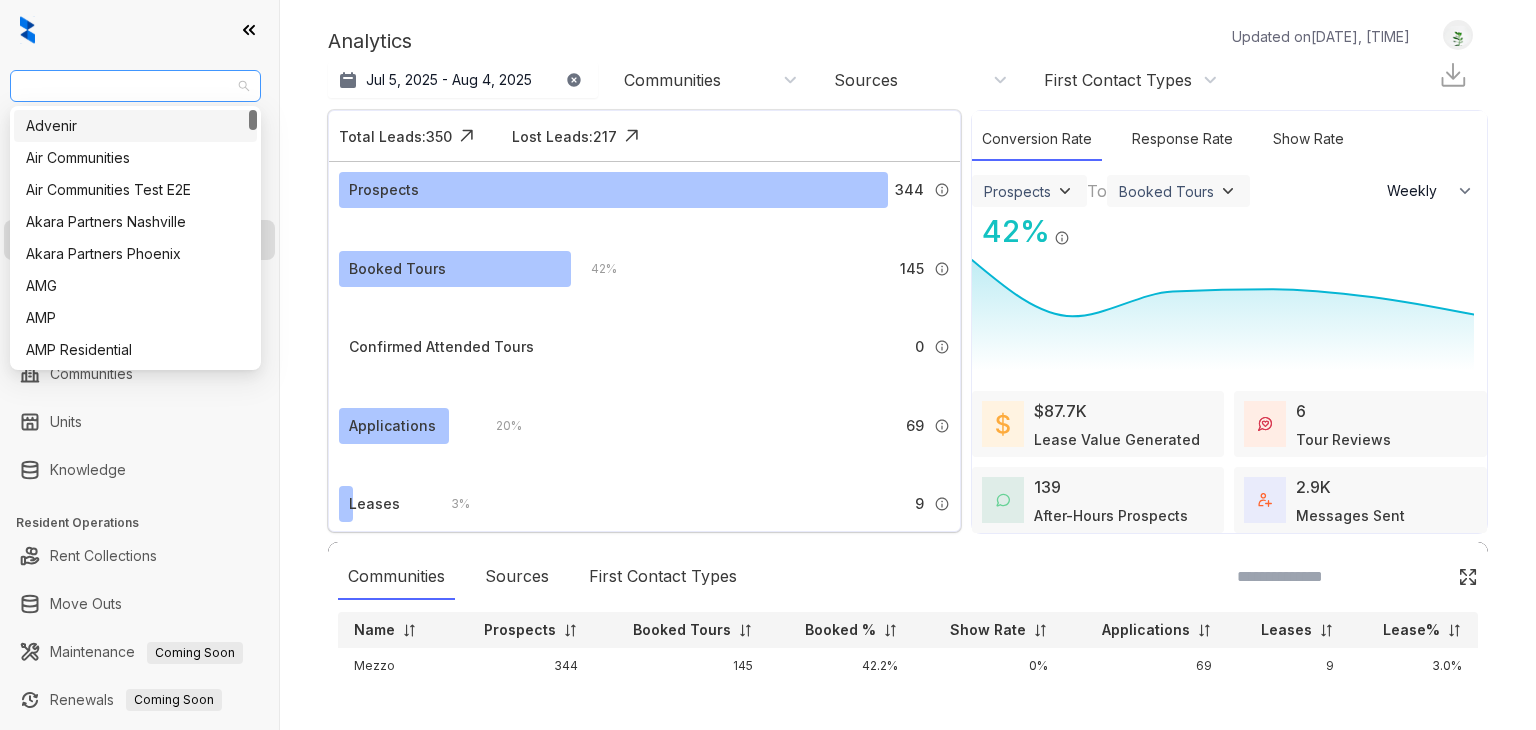 click on "AMG" at bounding box center [135, 86] 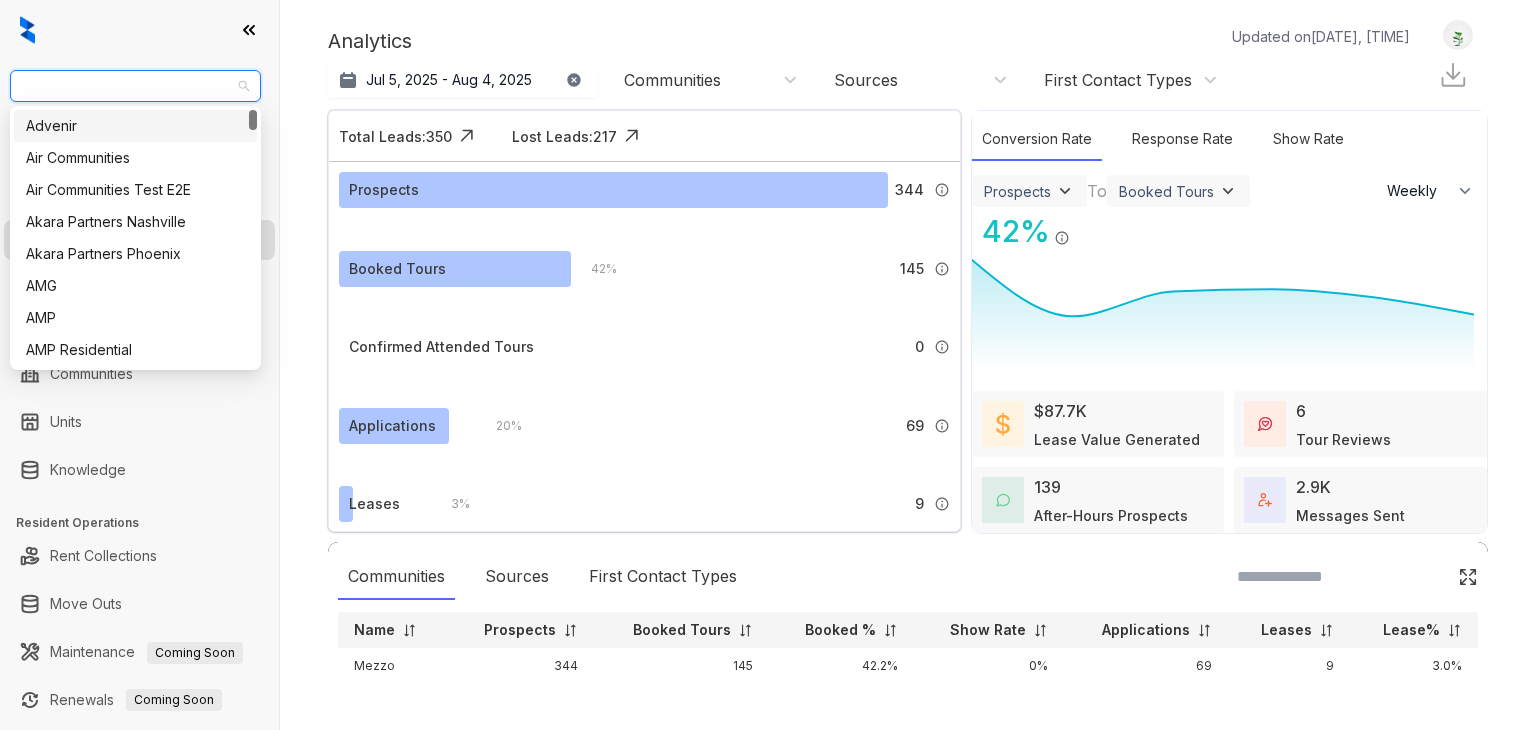 paste on "********" 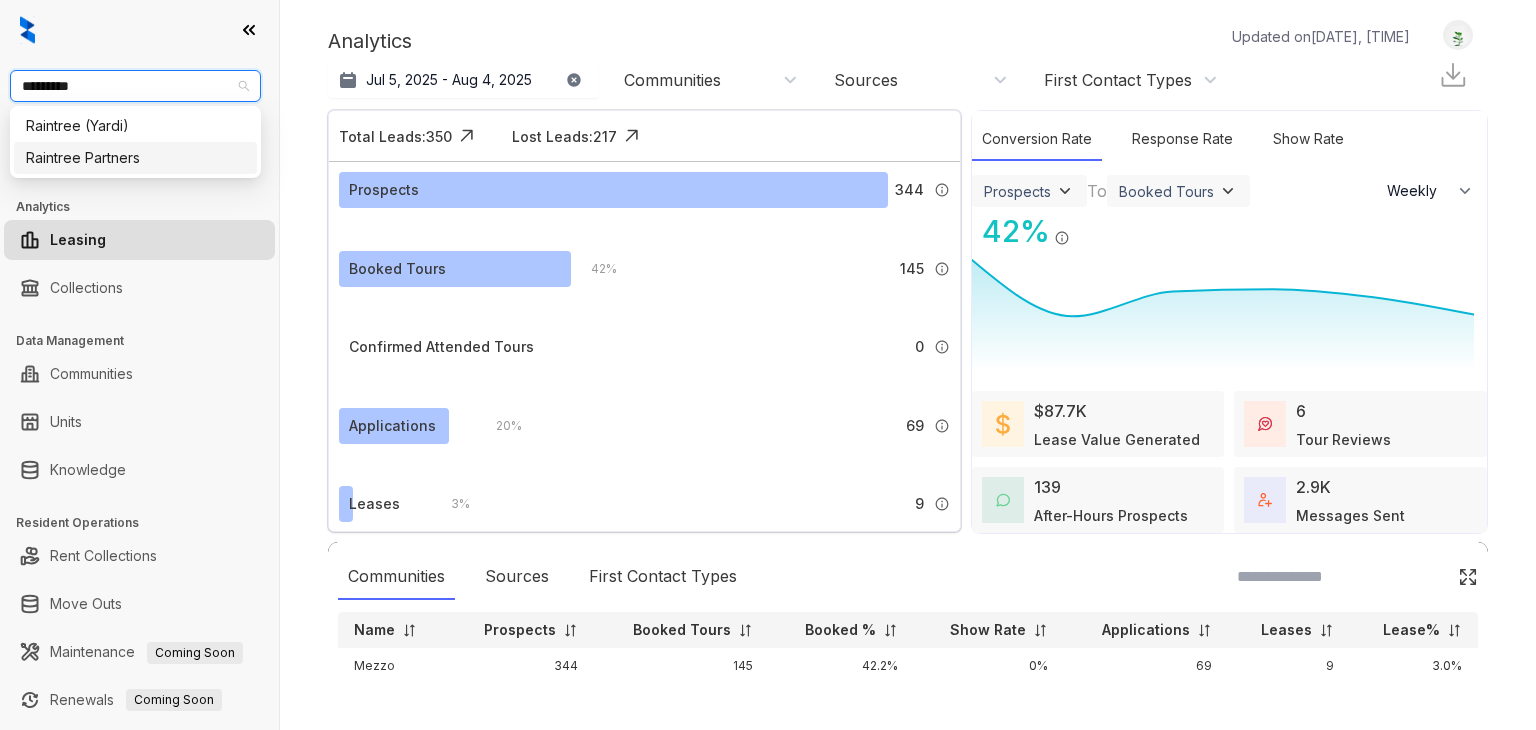 type on "********" 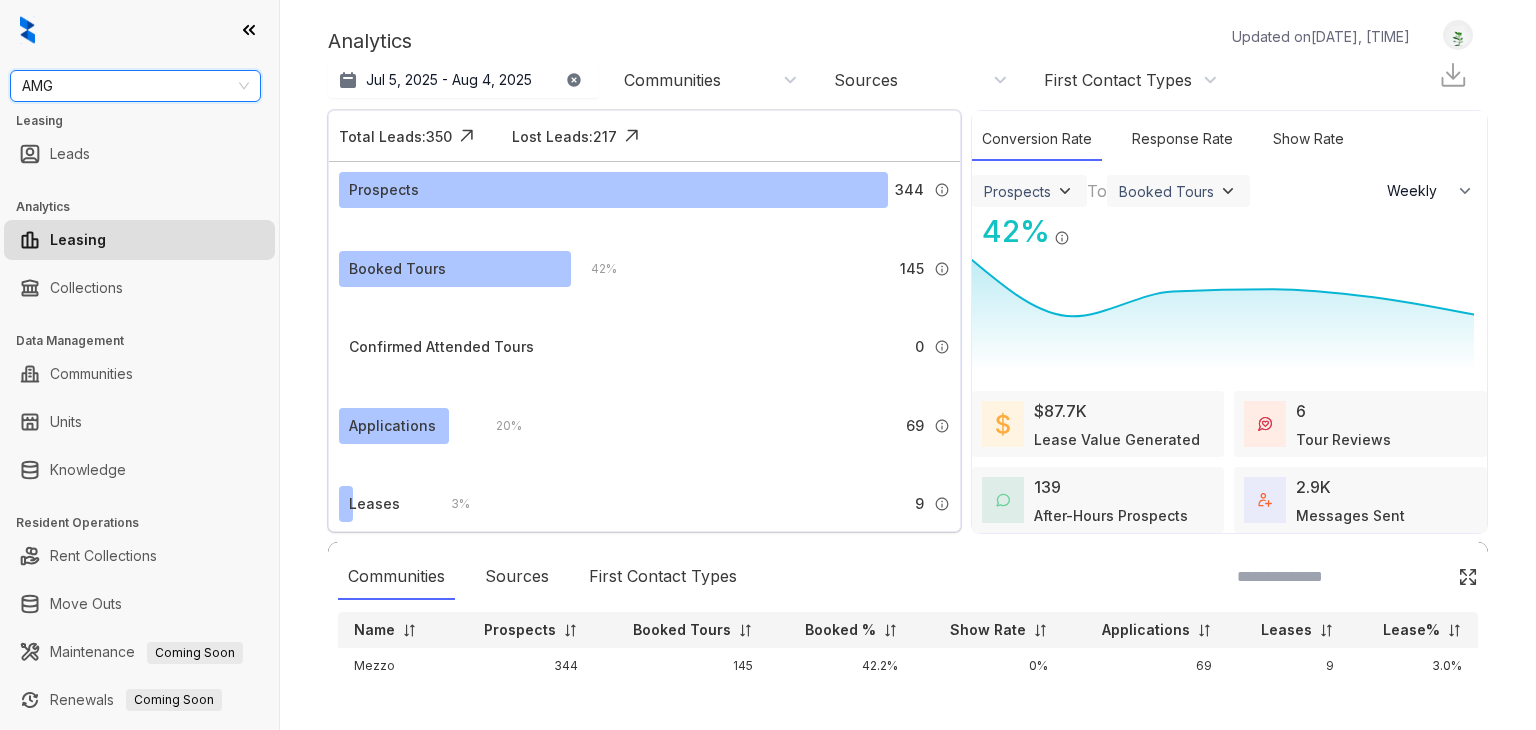 click on "AMG" at bounding box center [135, 86] 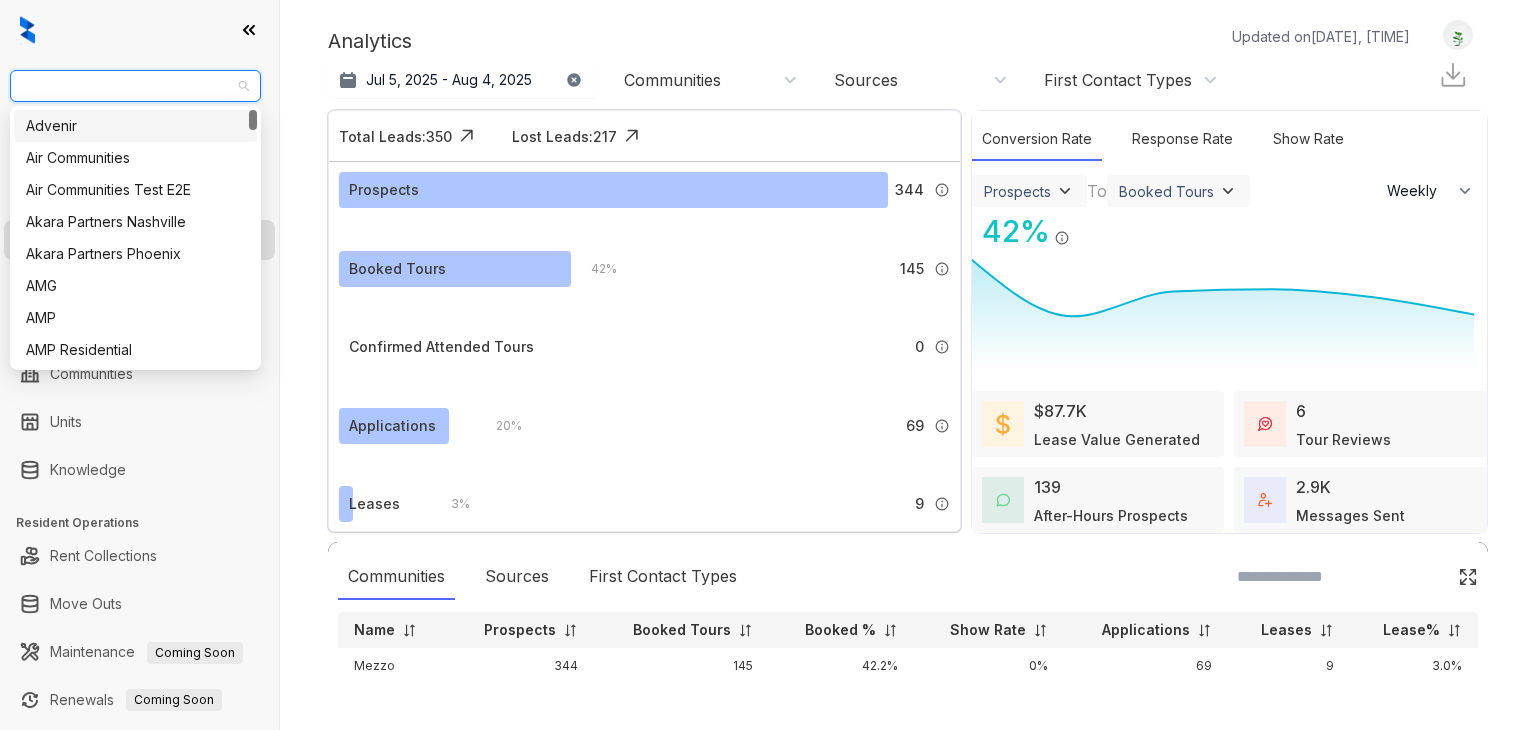 click on "AMG" at bounding box center [135, 86] 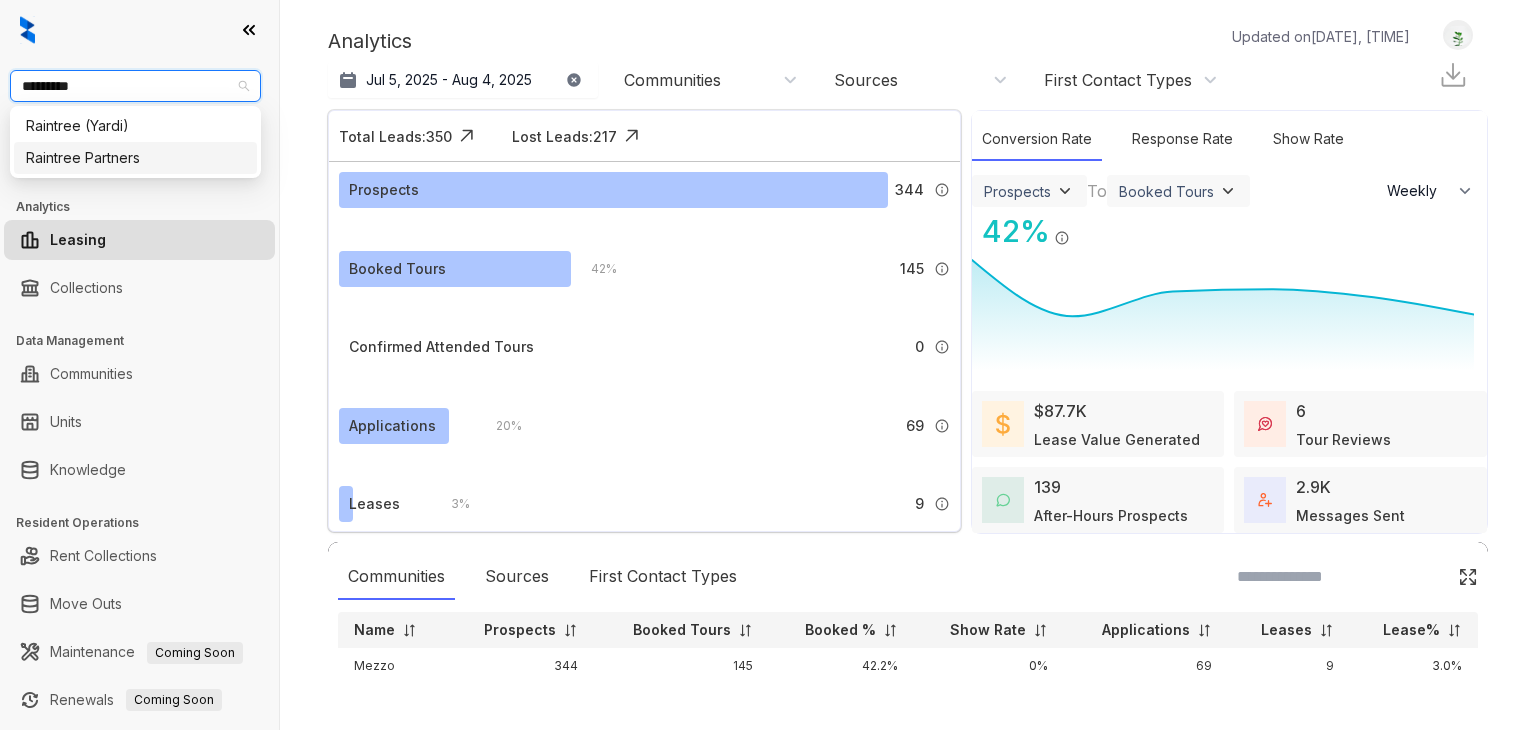 click on "Raintree Partners" at bounding box center [135, 158] 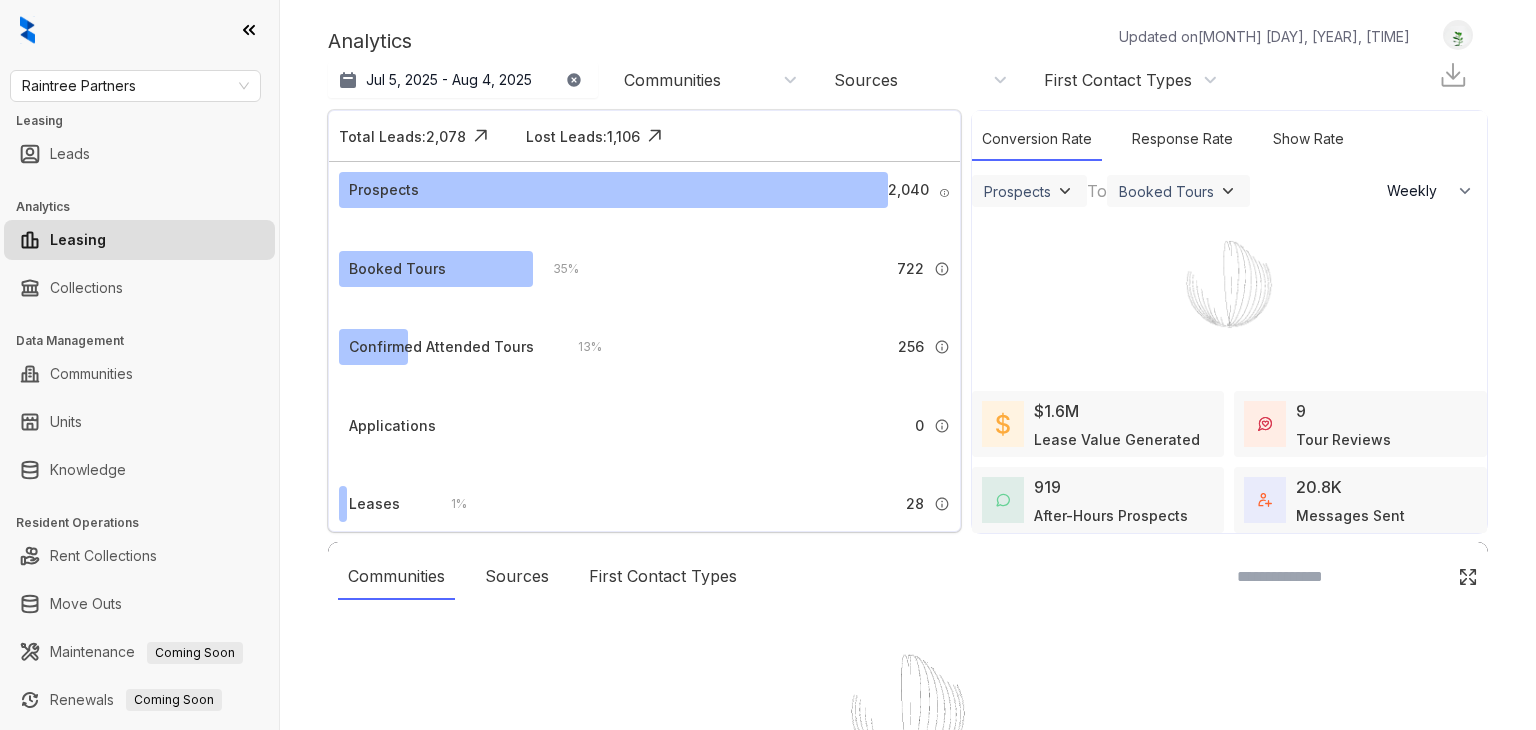 select on "******" 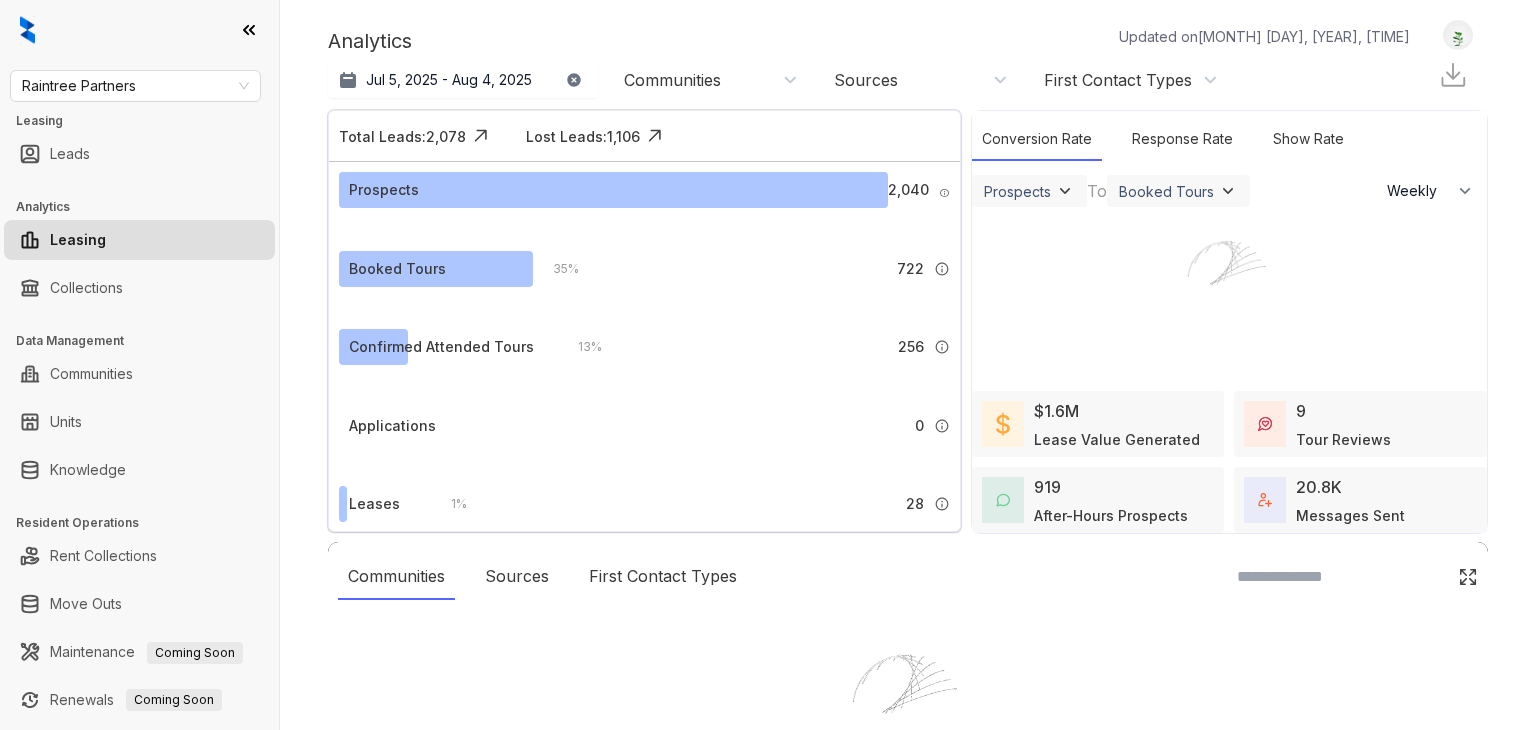scroll, scrollTop: 0, scrollLeft: 0, axis: both 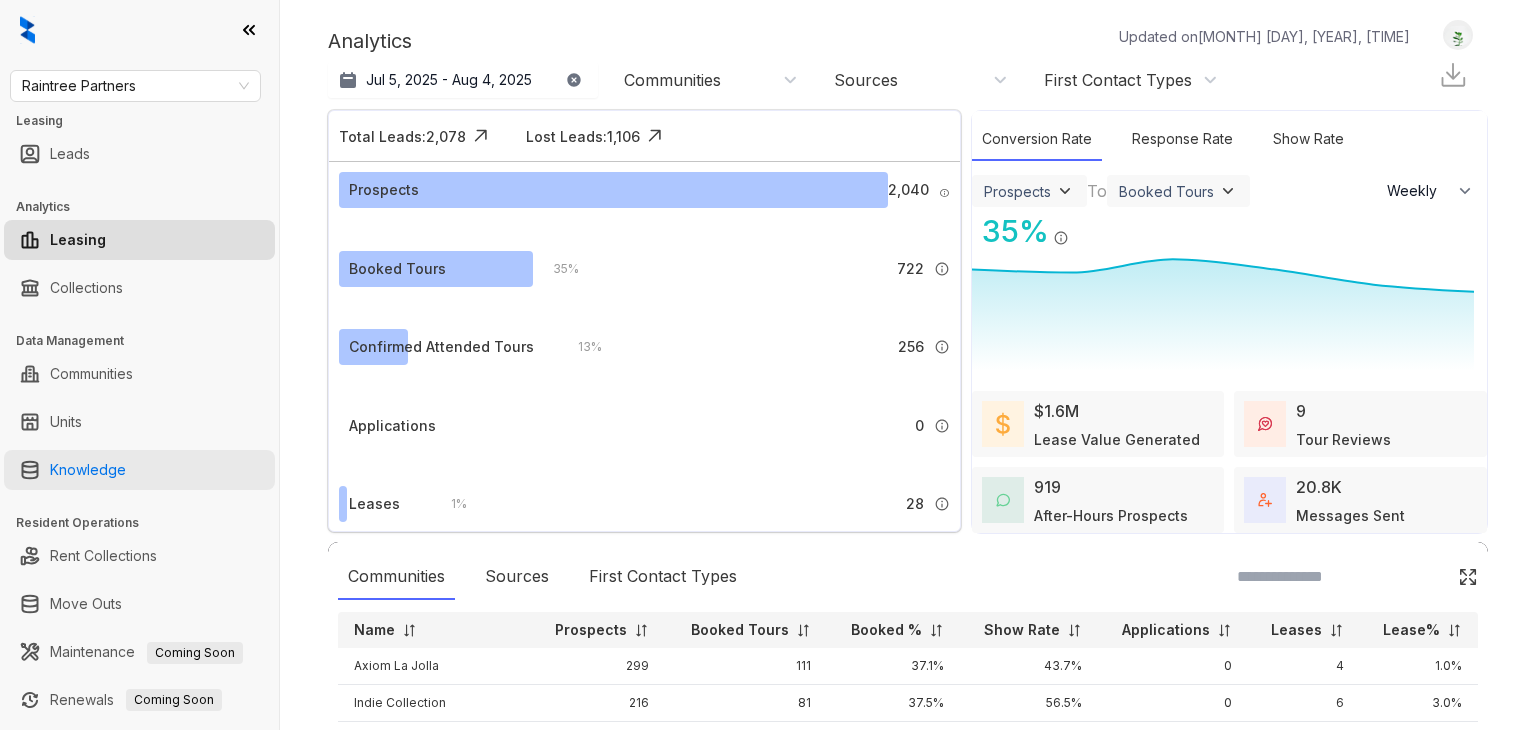 click on "Knowledge" at bounding box center (88, 470) 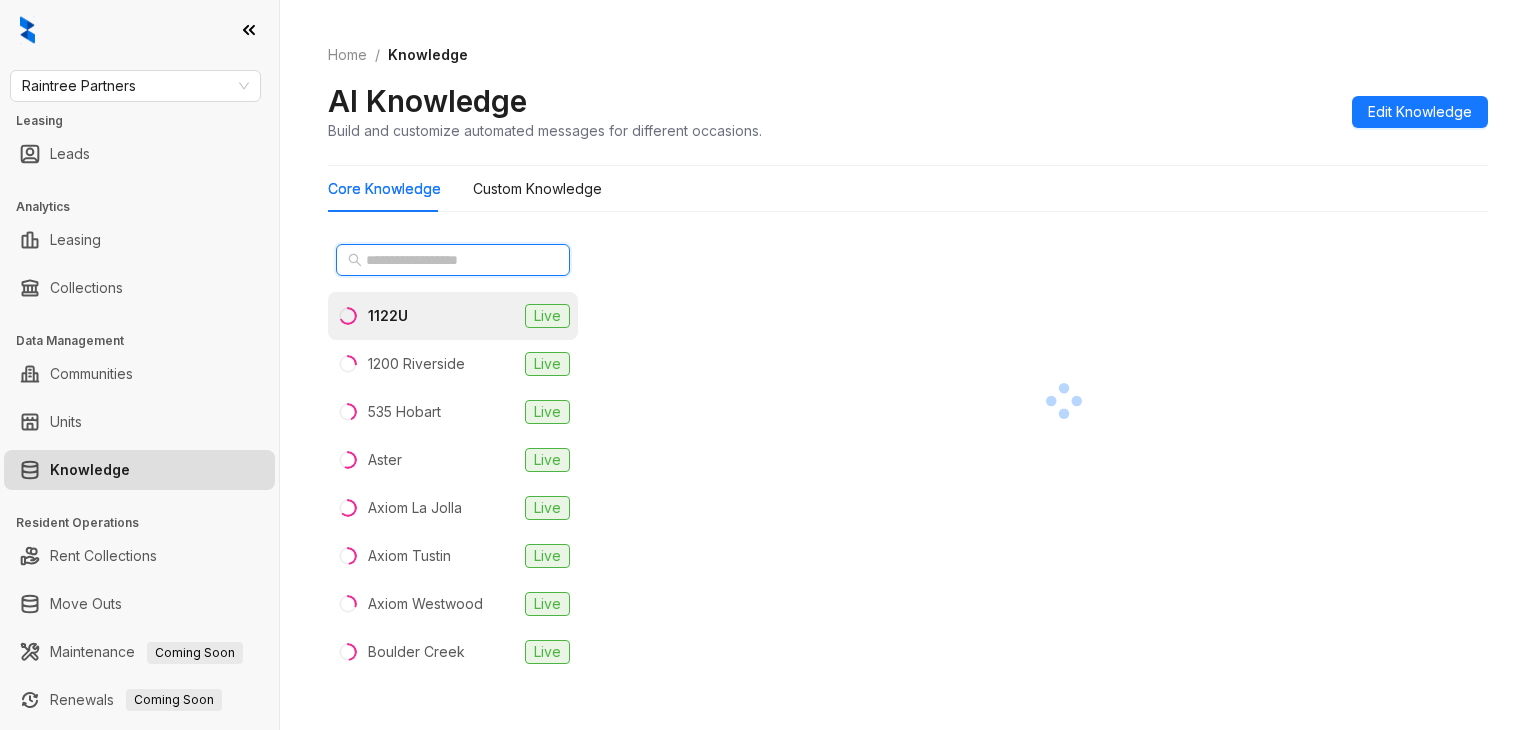 click at bounding box center [454, 260] 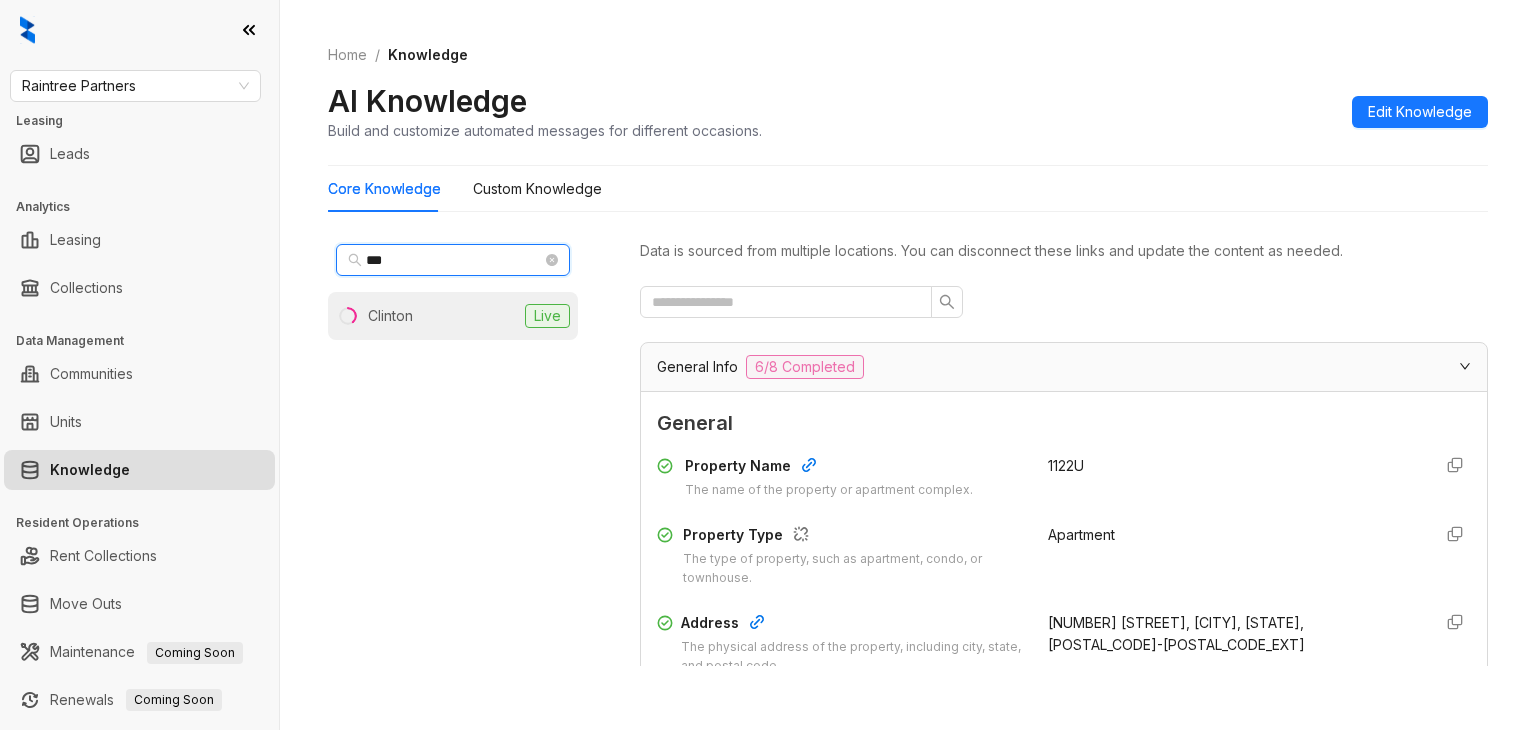type on "***" 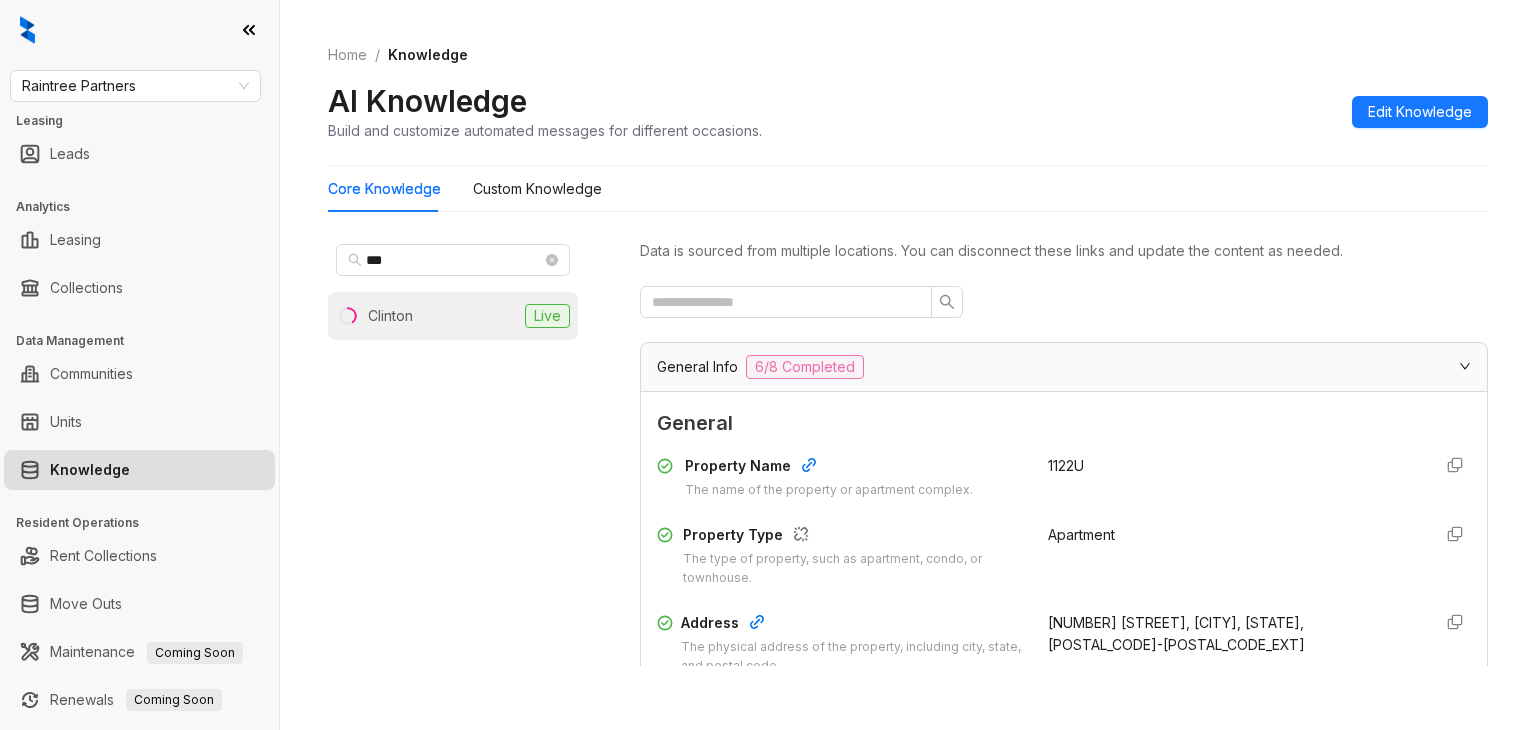 click on "Clinton" at bounding box center (390, 316) 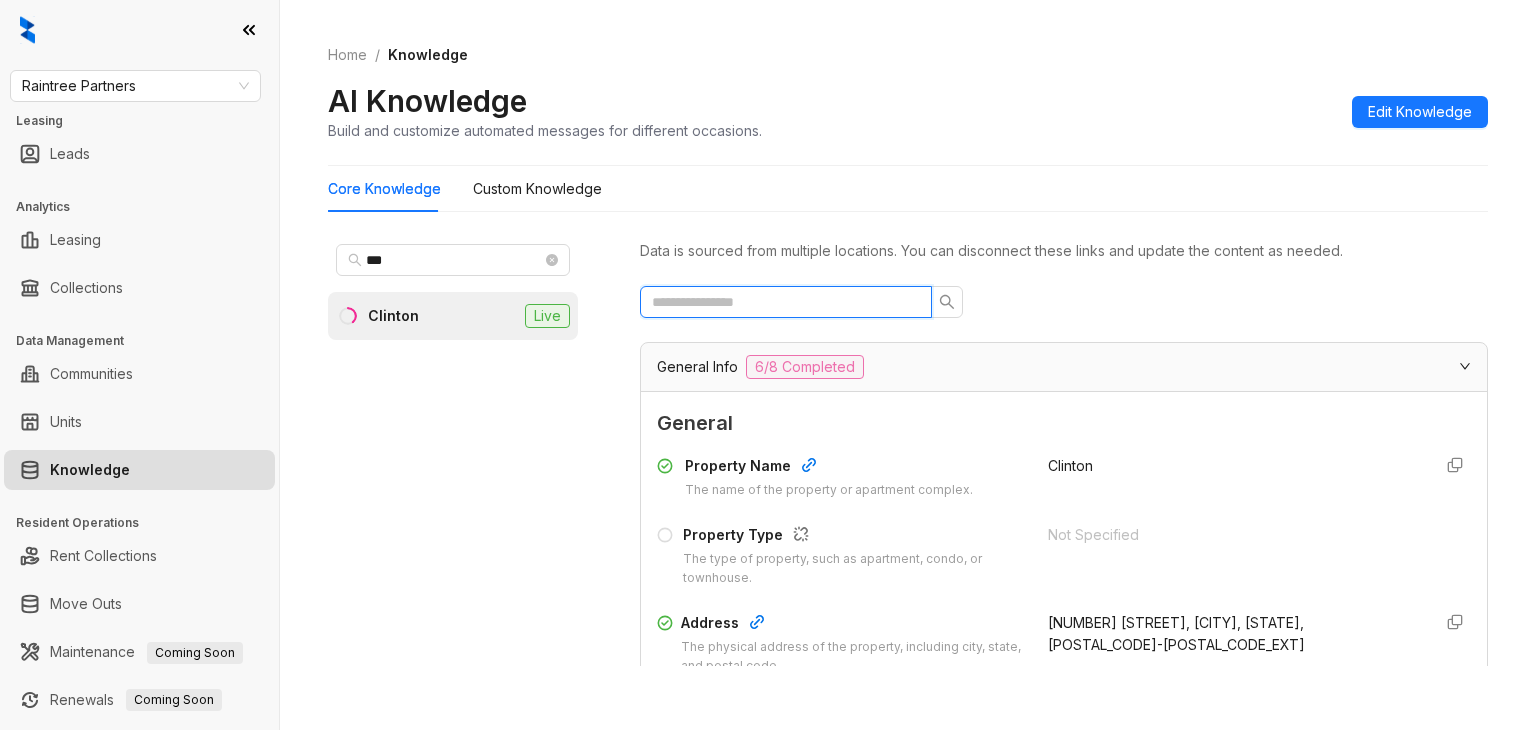 click at bounding box center [778, 302] 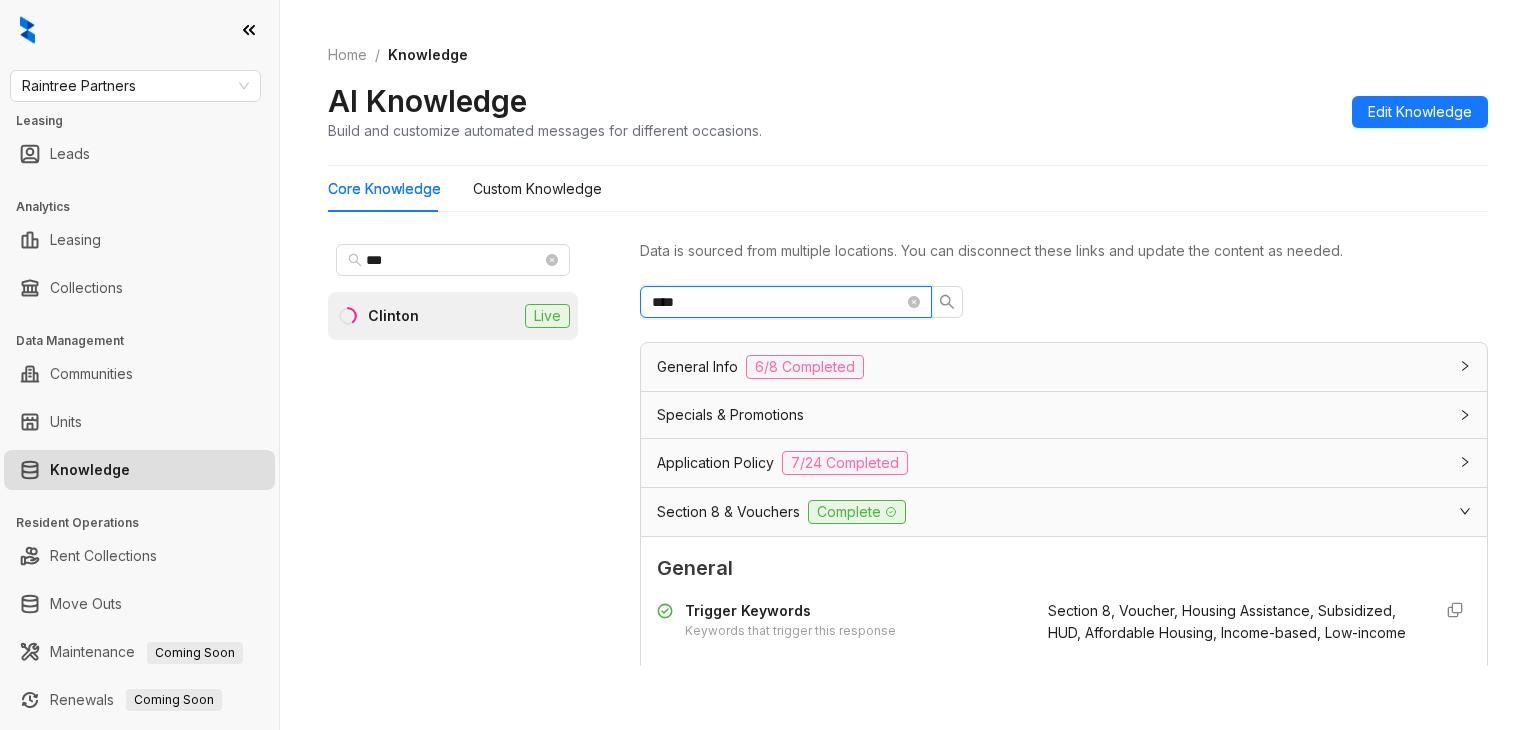 type on "****" 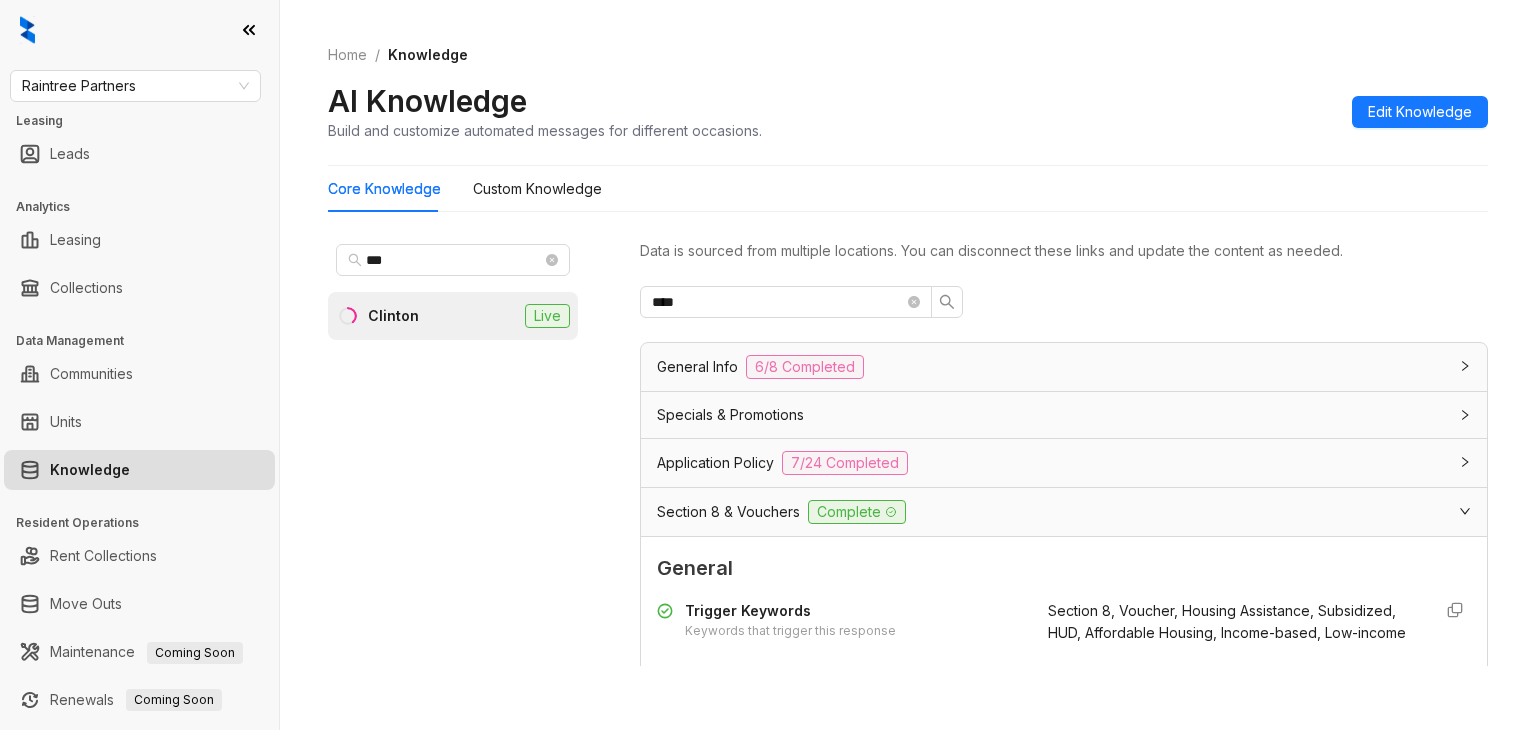 click on "Section 8 & Vouchers Complete" at bounding box center (1052, 512) 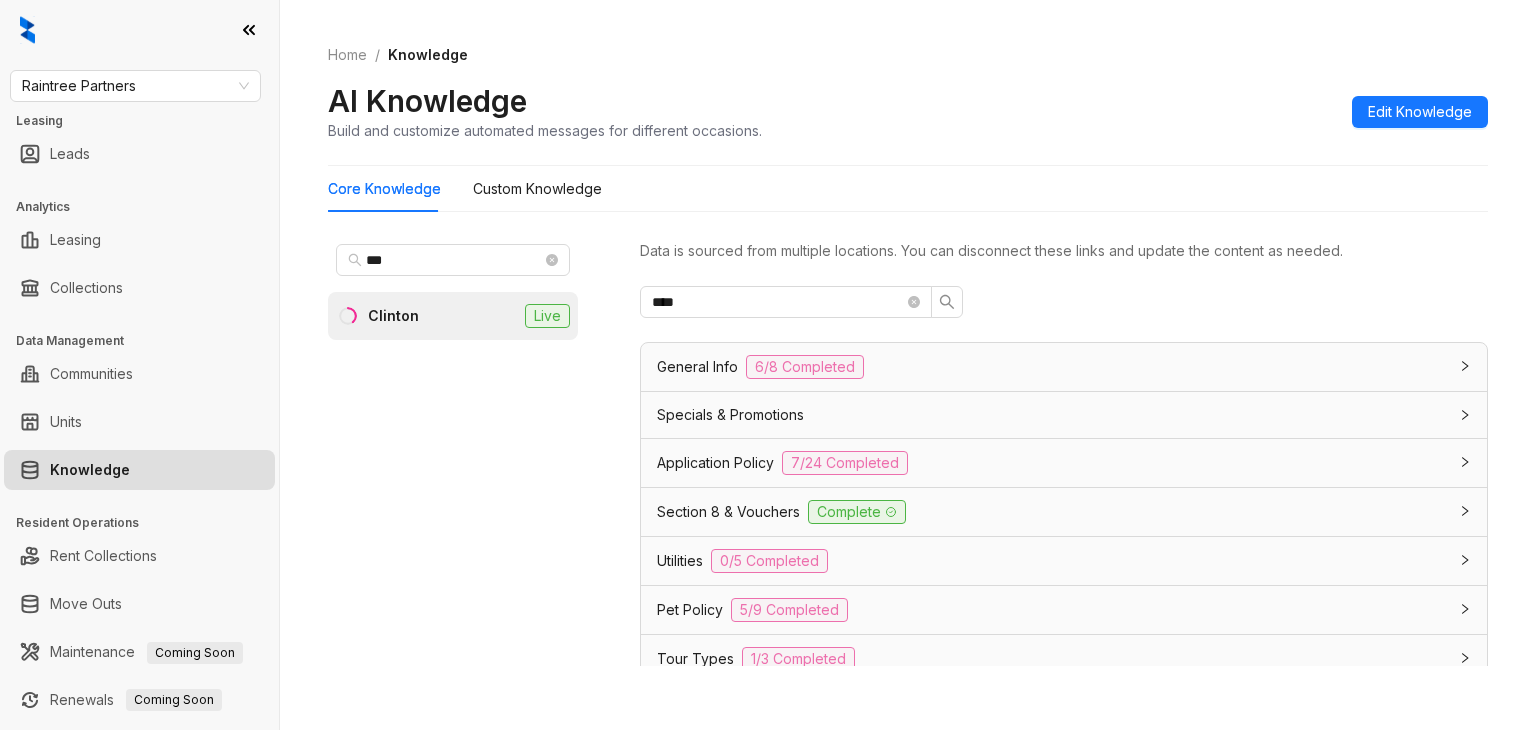 click 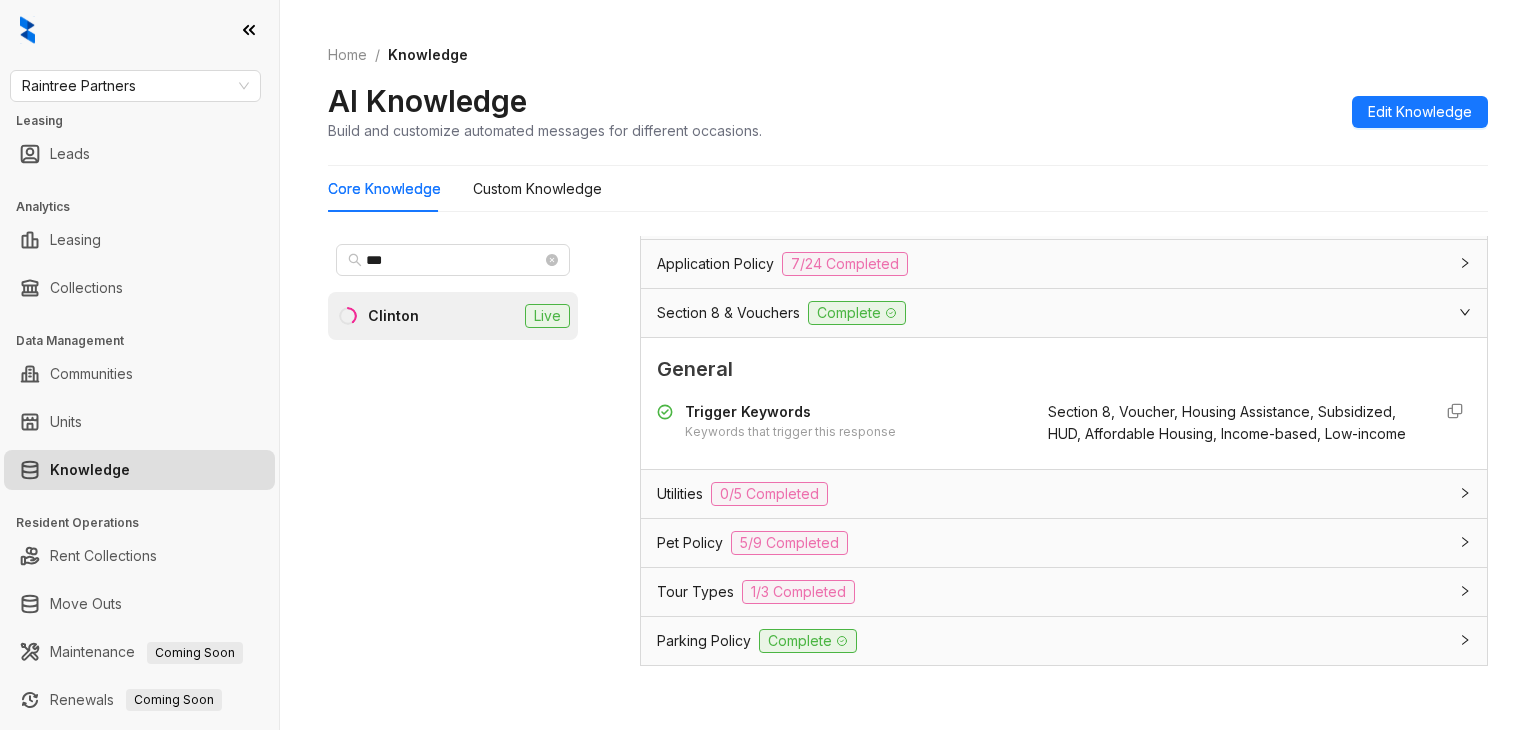 scroll, scrollTop: 200, scrollLeft: 0, axis: vertical 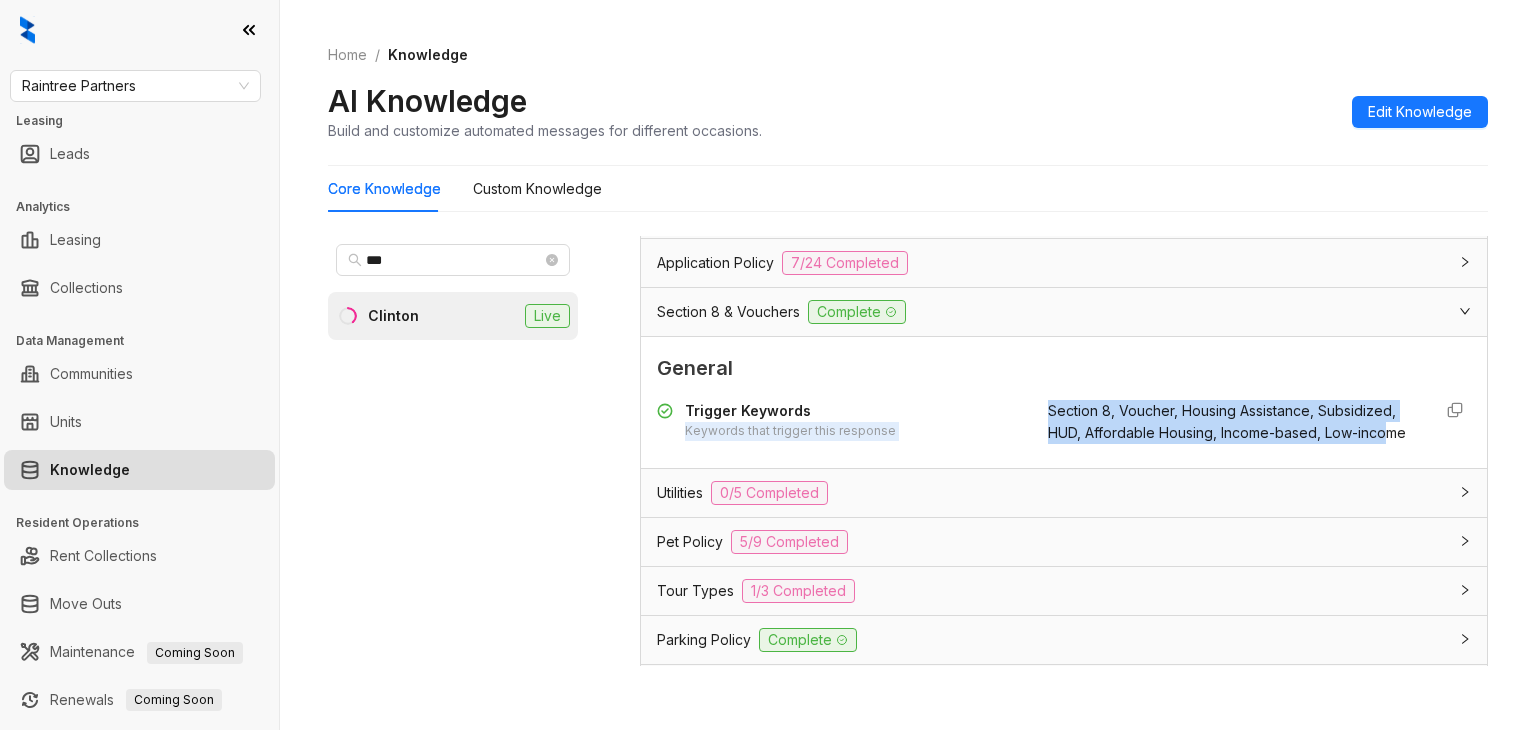 drag, startPoint x: 1001, startPoint y: 404, endPoint x: 1133, endPoint y: 447, distance: 138.82722 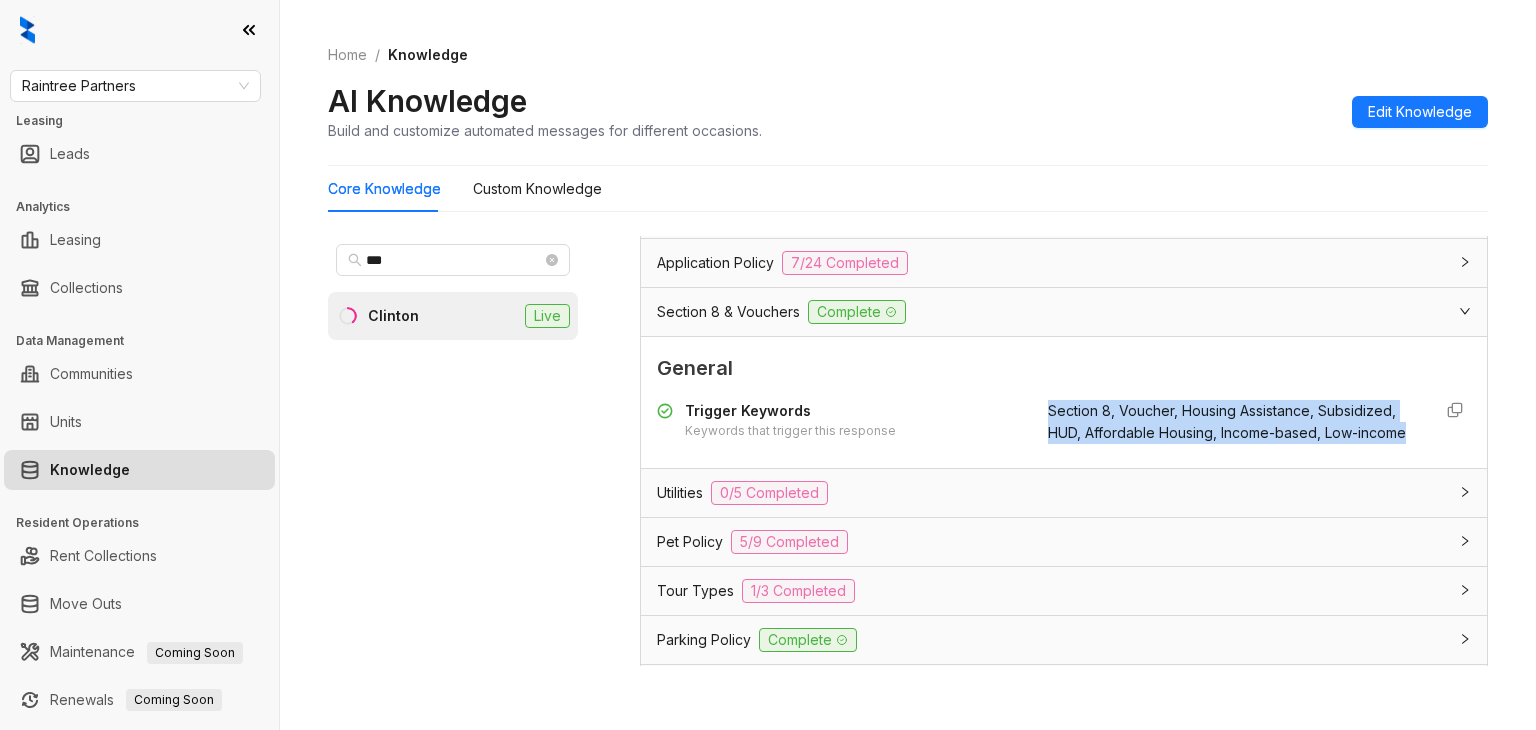 drag, startPoint x: 1021, startPoint y: 406, endPoint x: 1162, endPoint y: 452, distance: 148.31386 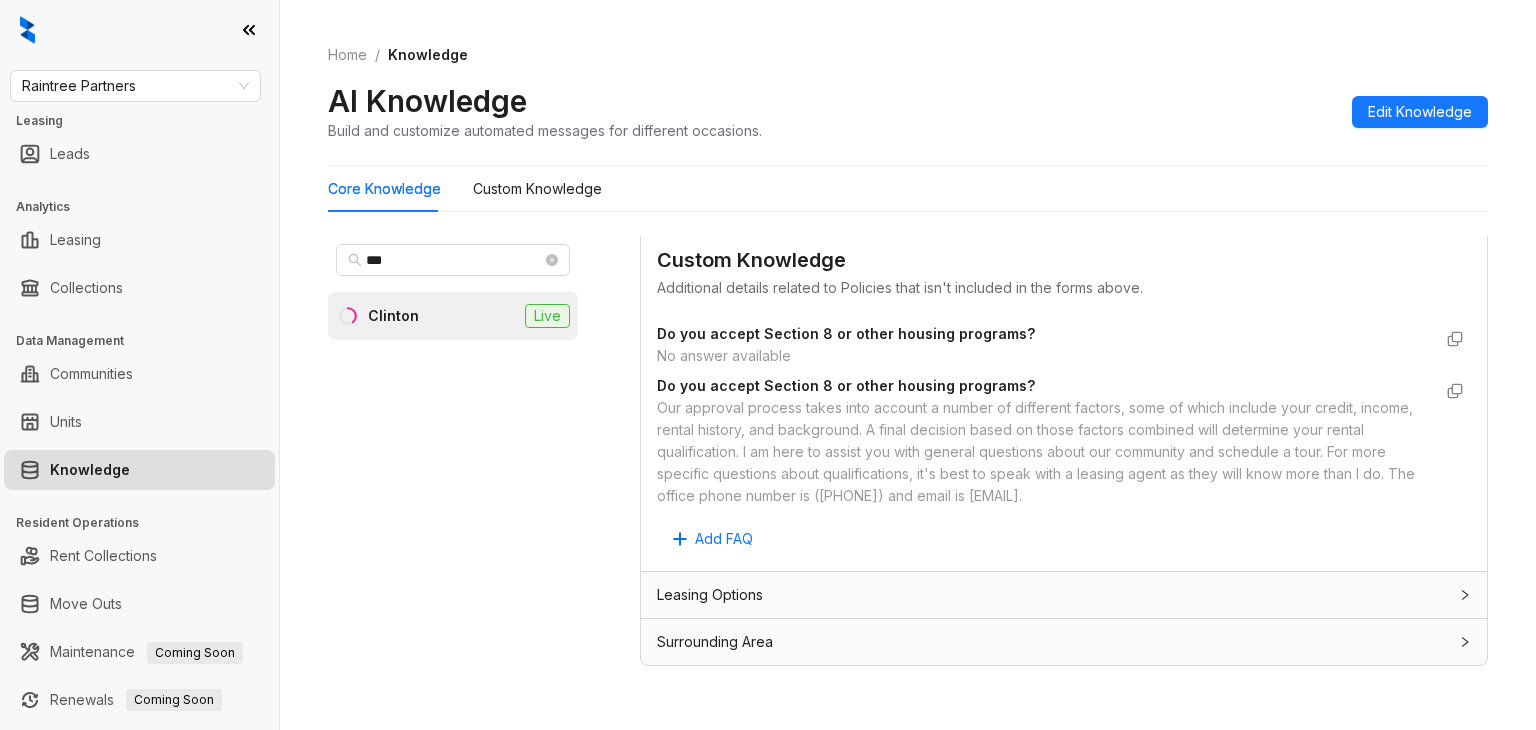 scroll, scrollTop: 794, scrollLeft: 0, axis: vertical 